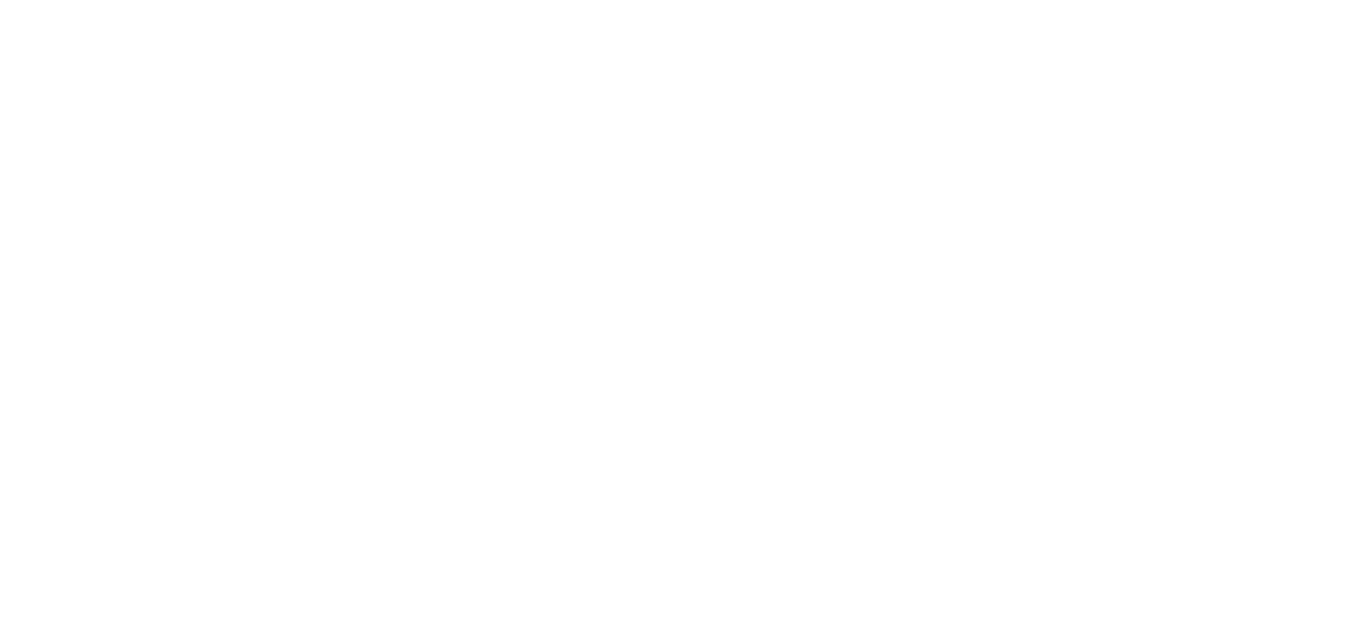 scroll, scrollTop: 0, scrollLeft: 0, axis: both 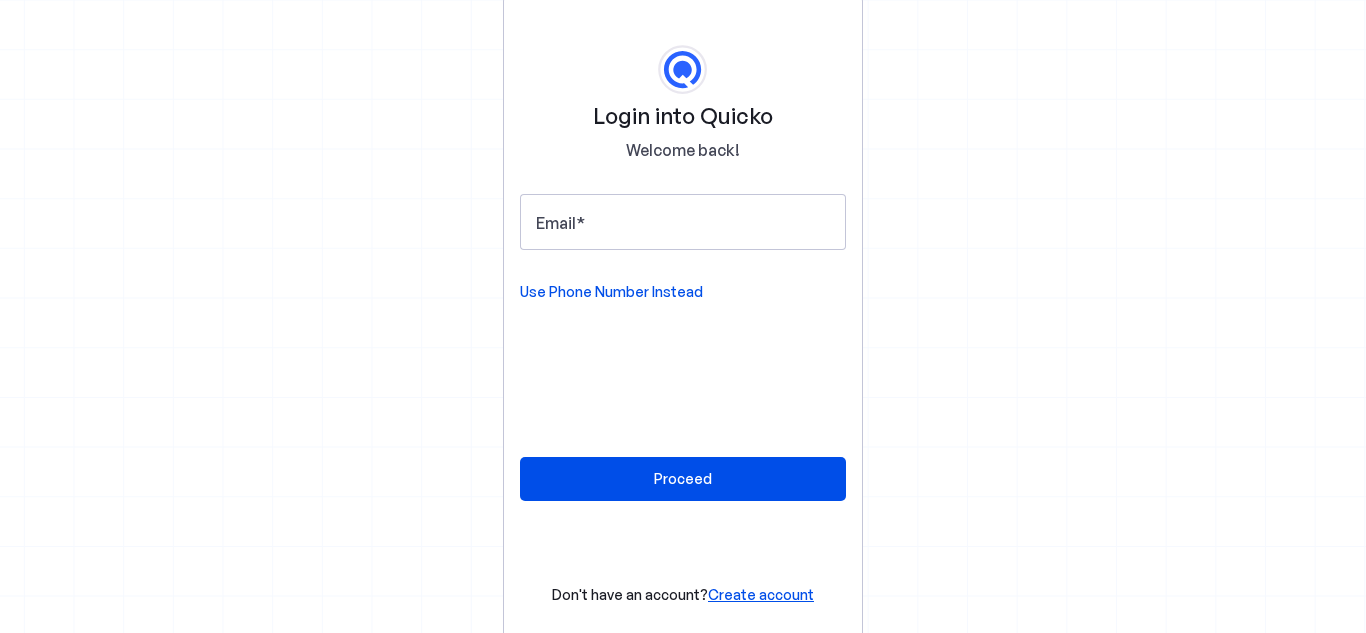 click on "Login into Quicko  Welcome back!  Email Use Phone Number Instead Proceed Don't have an account?  Create account" at bounding box center [683, 316] 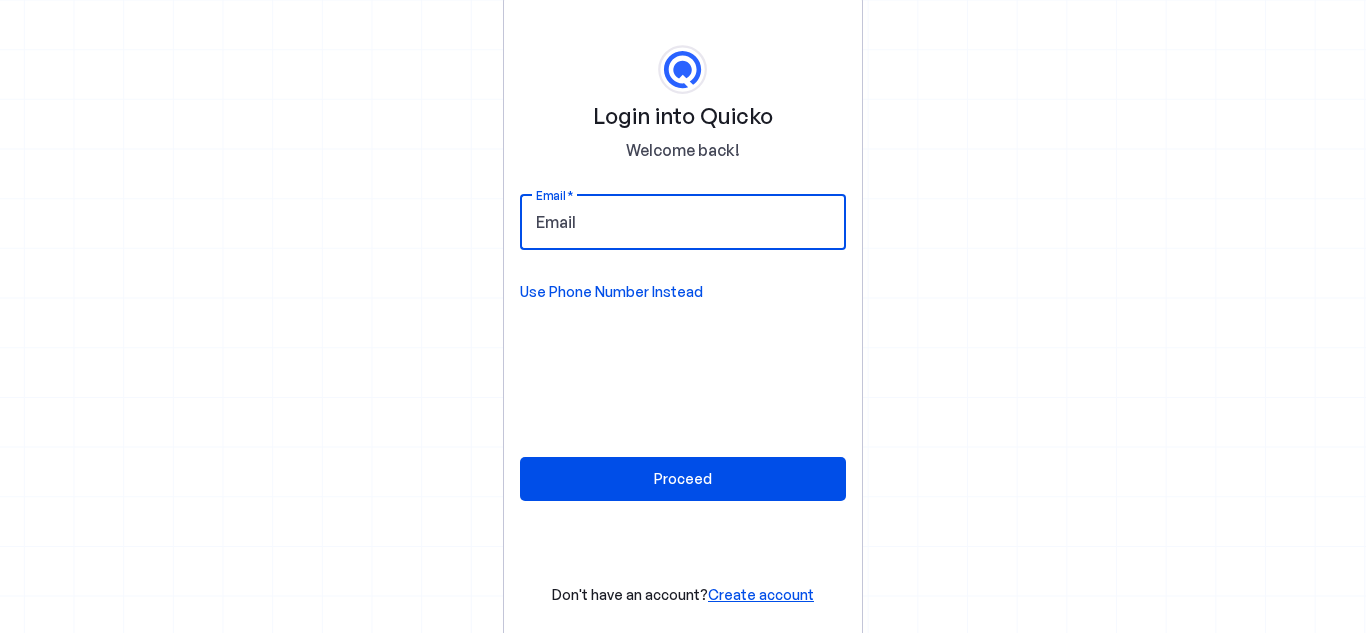 click on "Email" at bounding box center (683, 222) 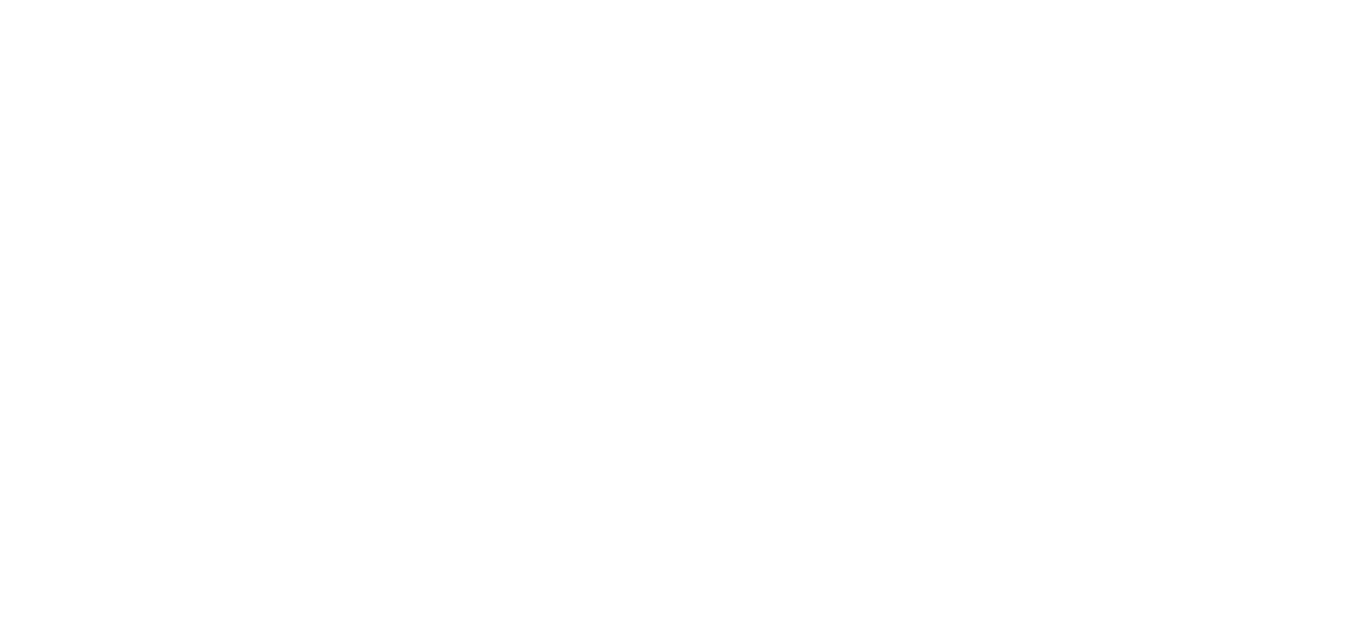 scroll, scrollTop: 0, scrollLeft: 0, axis: both 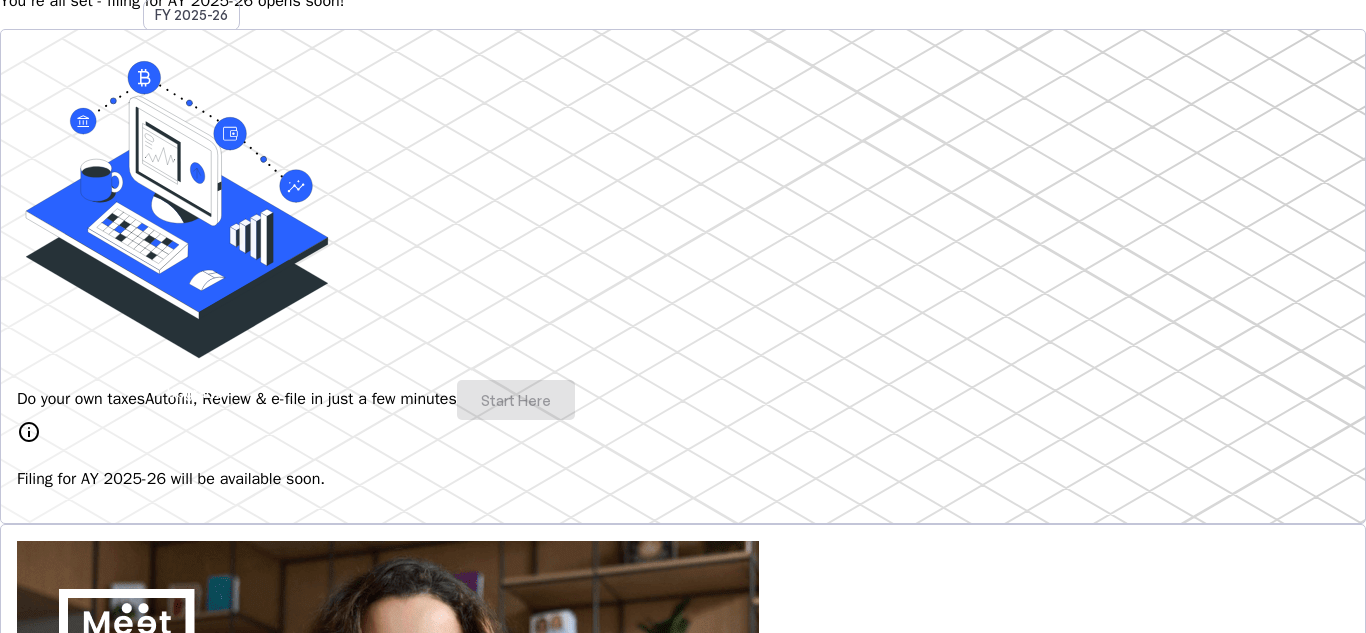 click on "Do your own taxes   Autofill, Review & e-file in just a few minutes   Start Here" at bounding box center [683, 400] 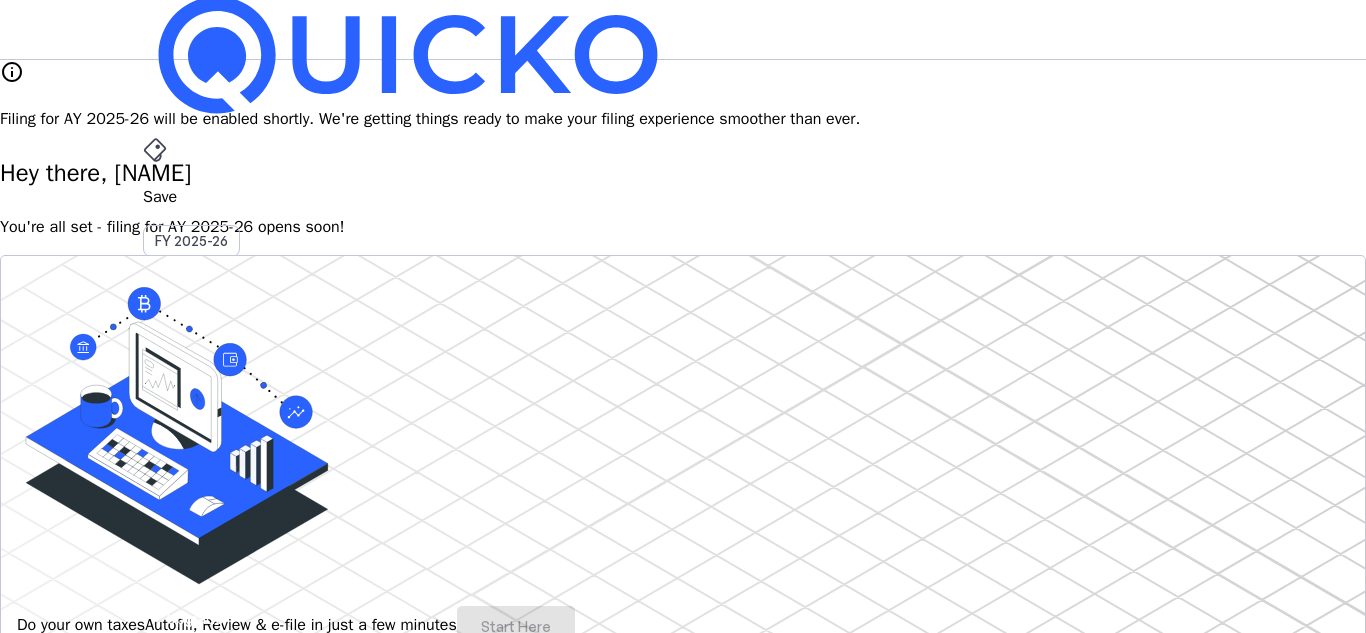 scroll, scrollTop: 0, scrollLeft: 0, axis: both 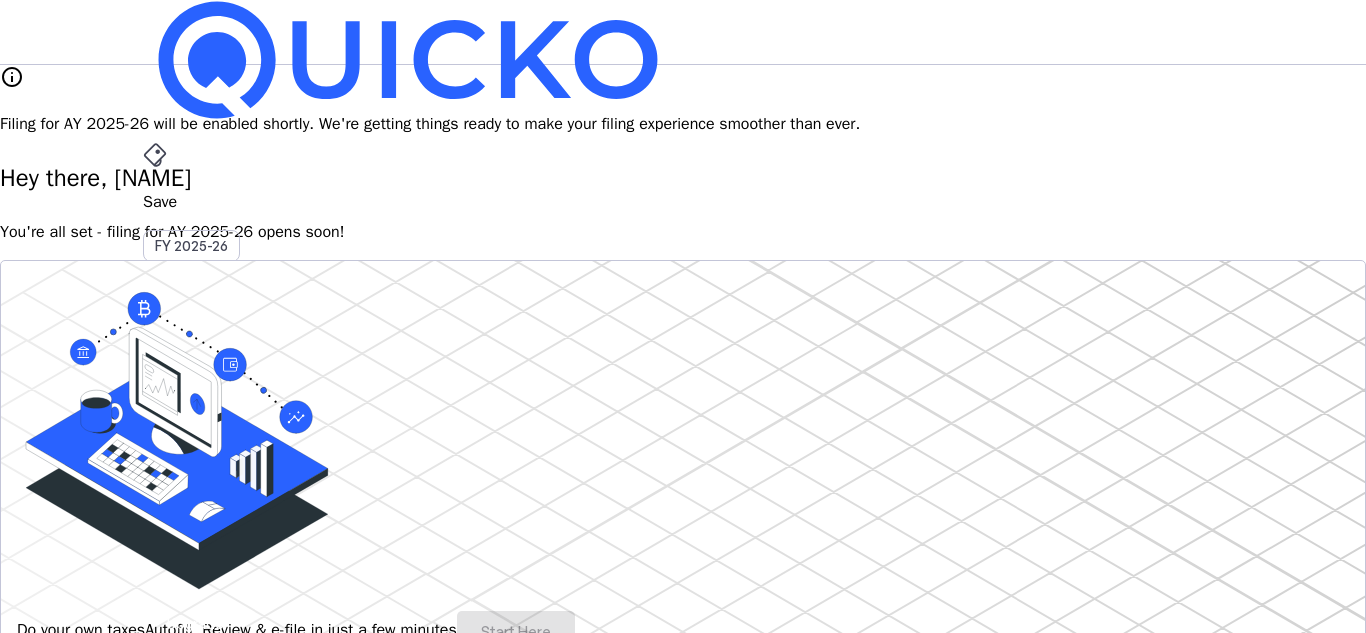 click on "More  arrow_drop_down" at bounding box center (683, 519) 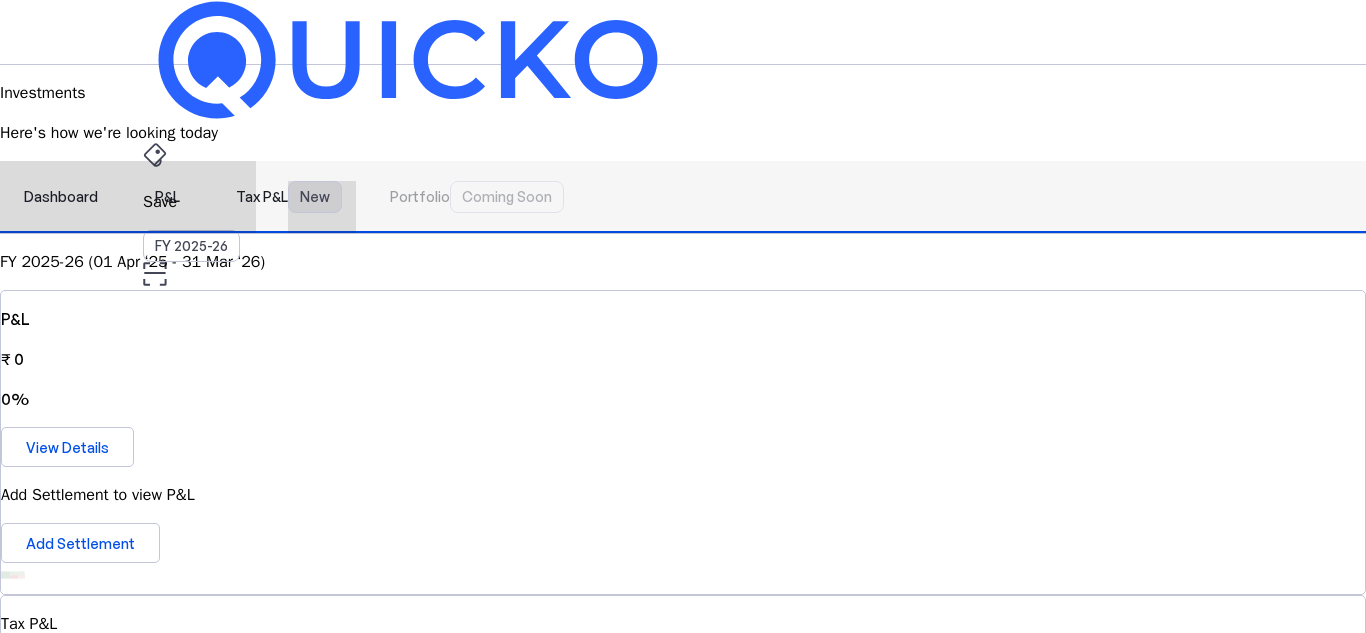 click on "New" at bounding box center [315, 197] 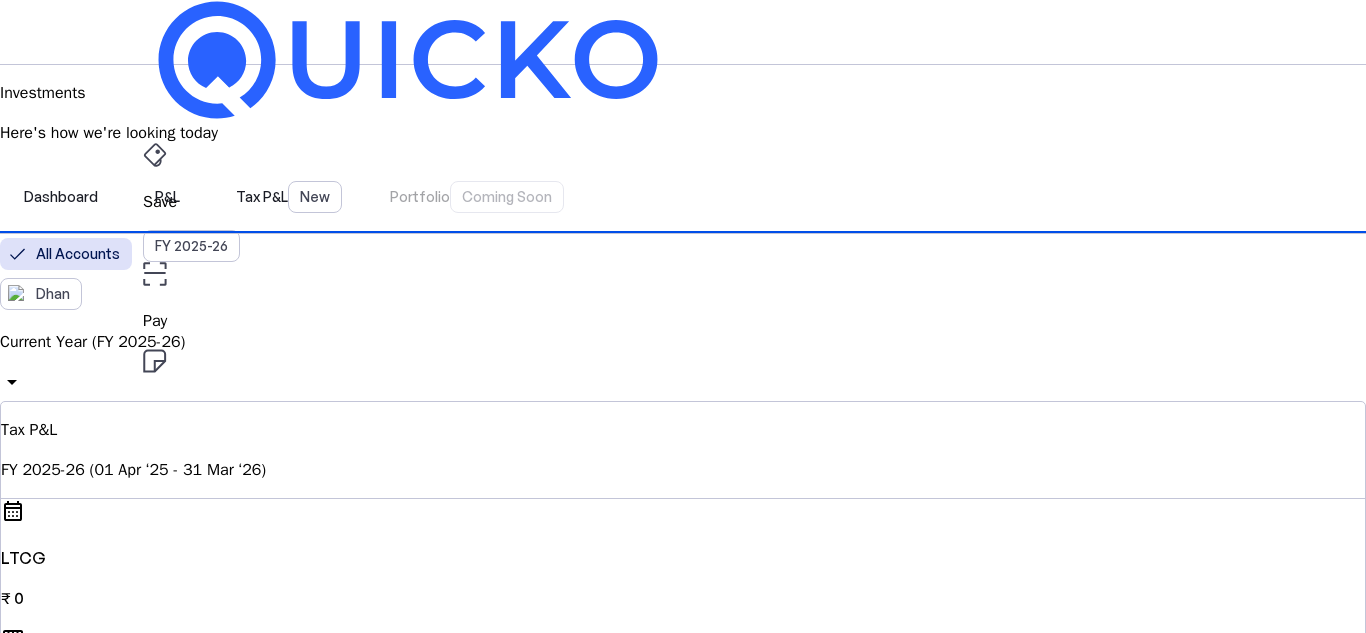 click on "Current Year (FY 2025-26)" at bounding box center [683, 342] 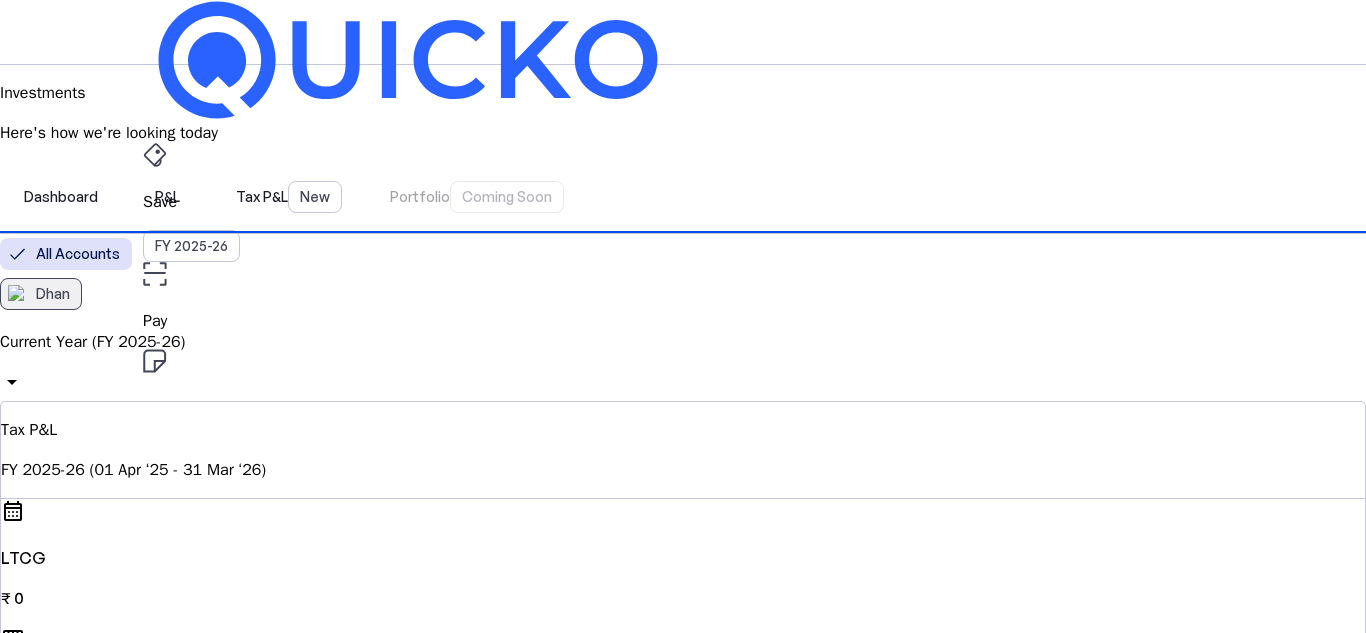 click on "Dhan" at bounding box center (41, 294) 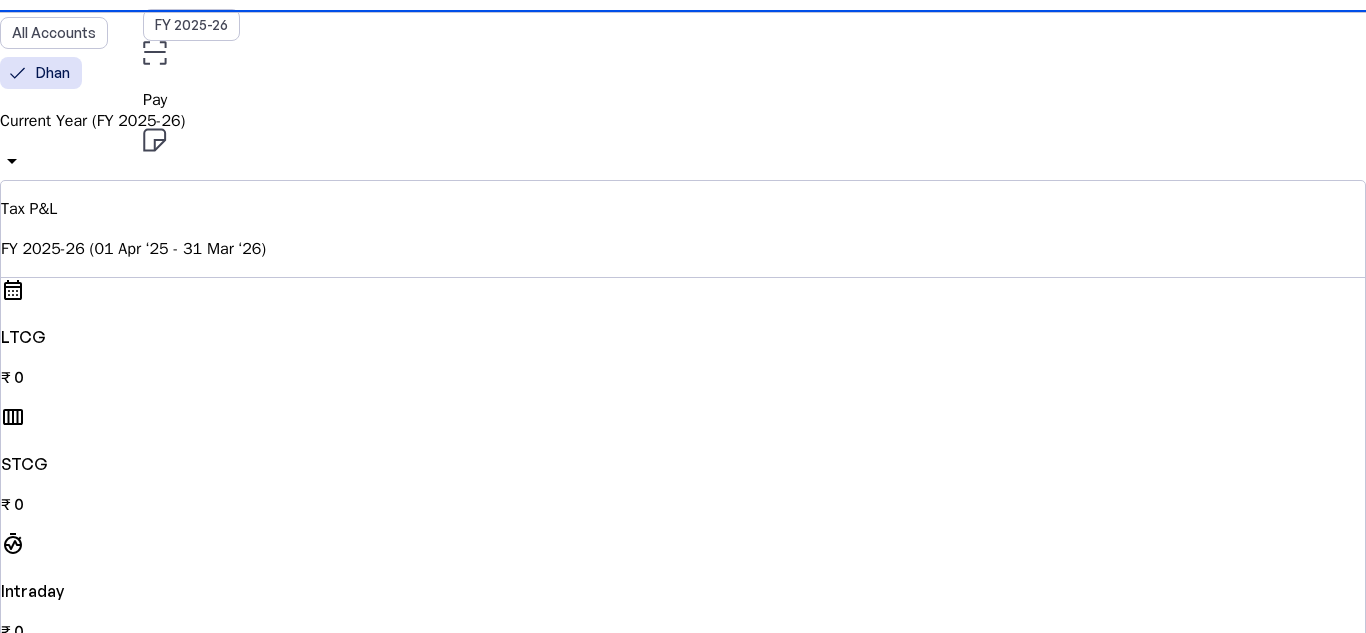 scroll, scrollTop: 0, scrollLeft: 0, axis: both 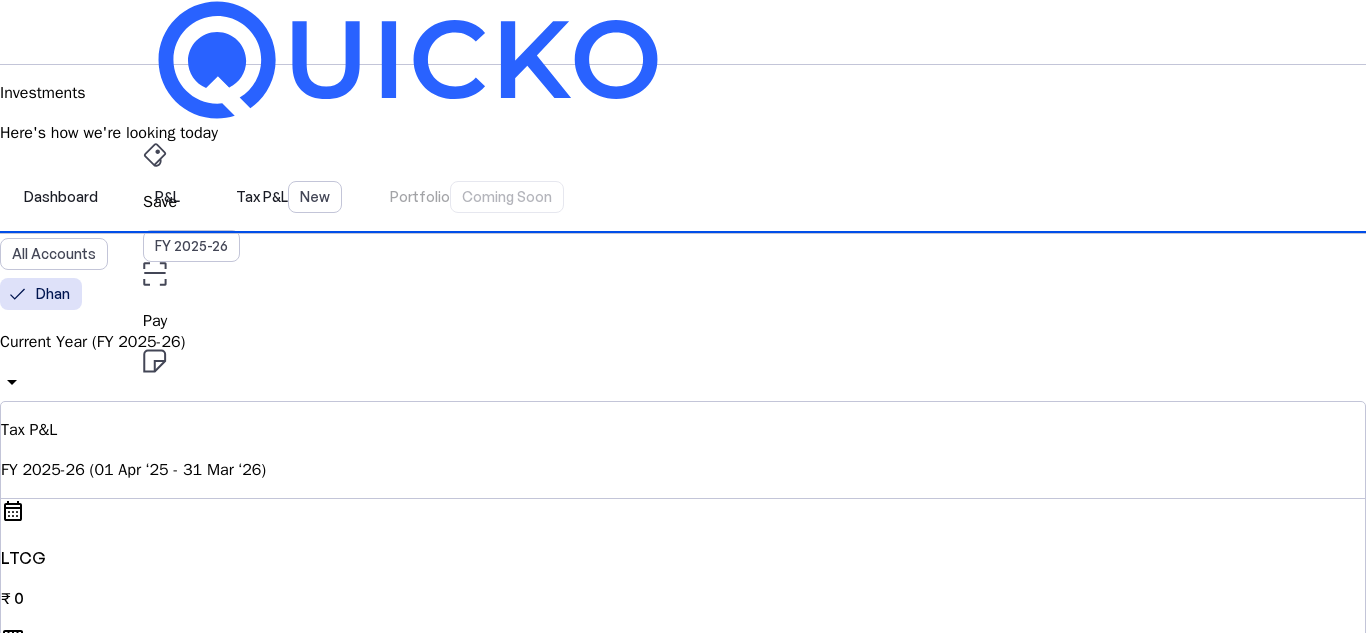 click on "Current Year (FY 2025-26)   arrow_drop_down" at bounding box center [683, 365] 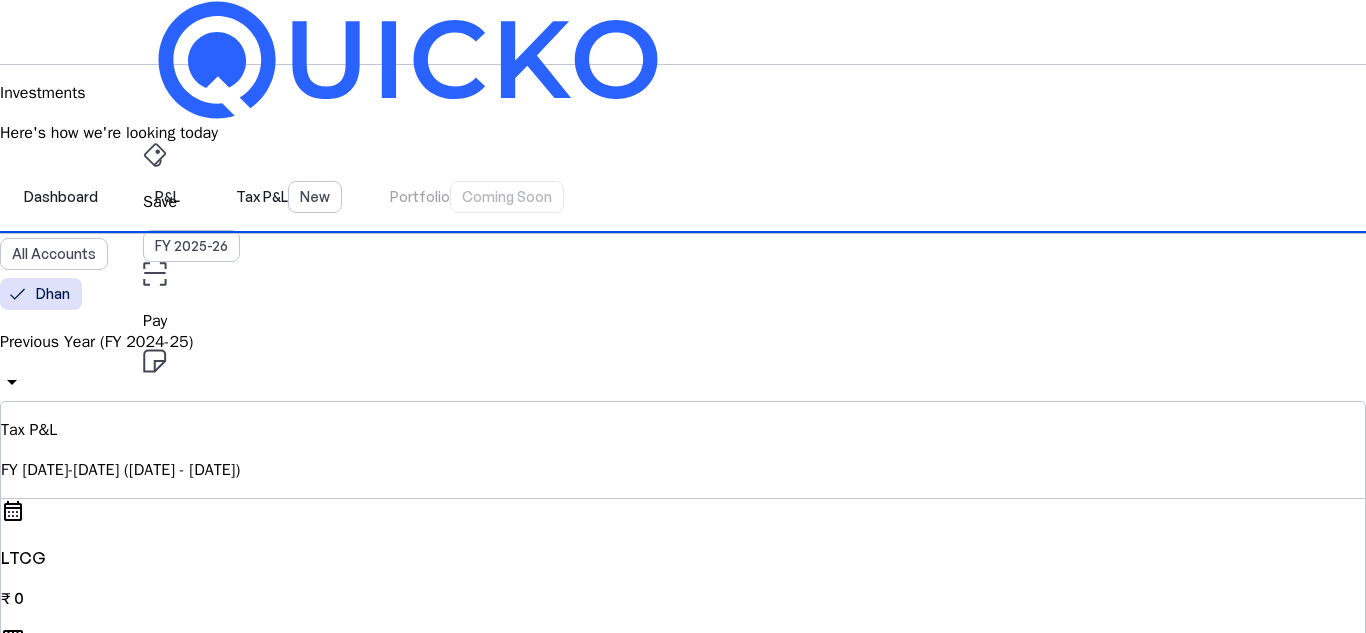 click on "Previous Year (FY 2024-25)" at bounding box center (683, 342) 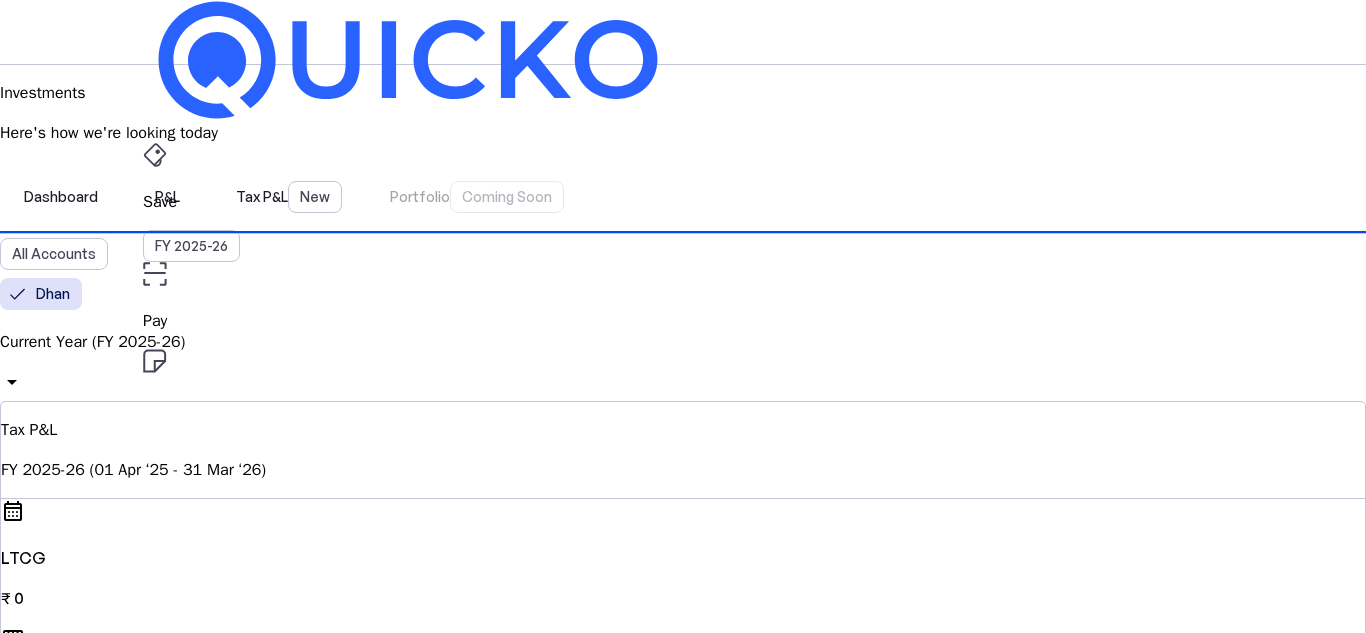click on "Pay" at bounding box center (683, 202) 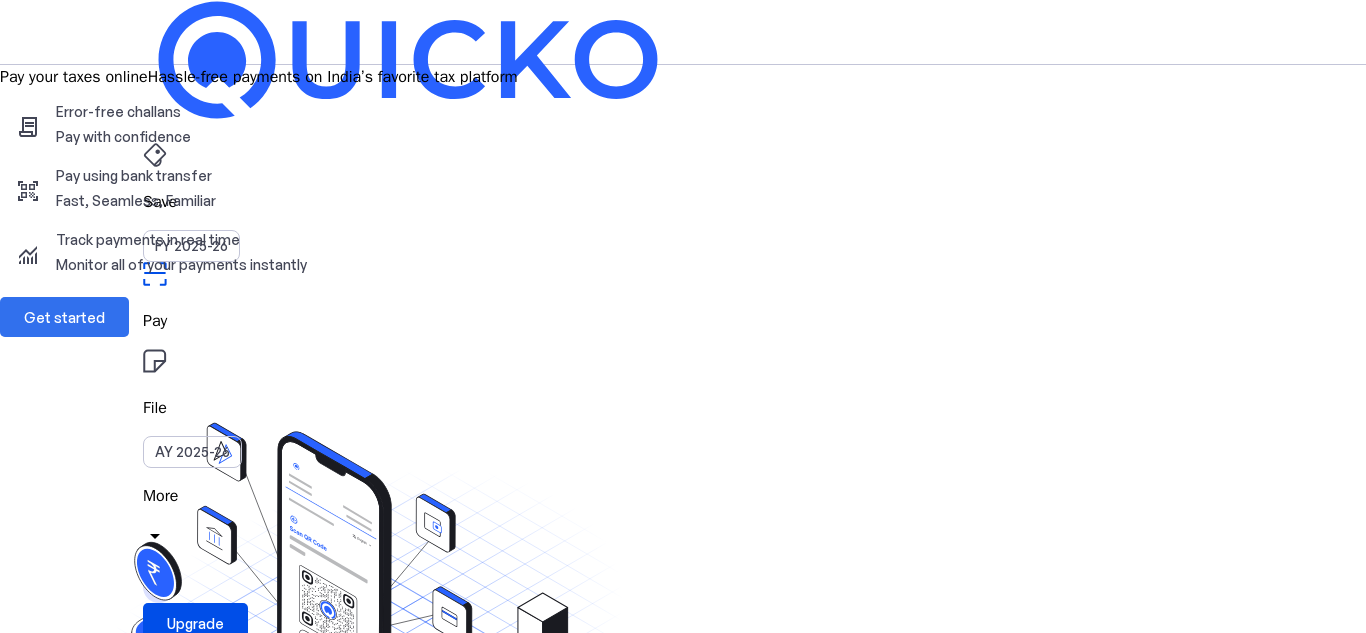 click on "Get started" at bounding box center [64, 317] 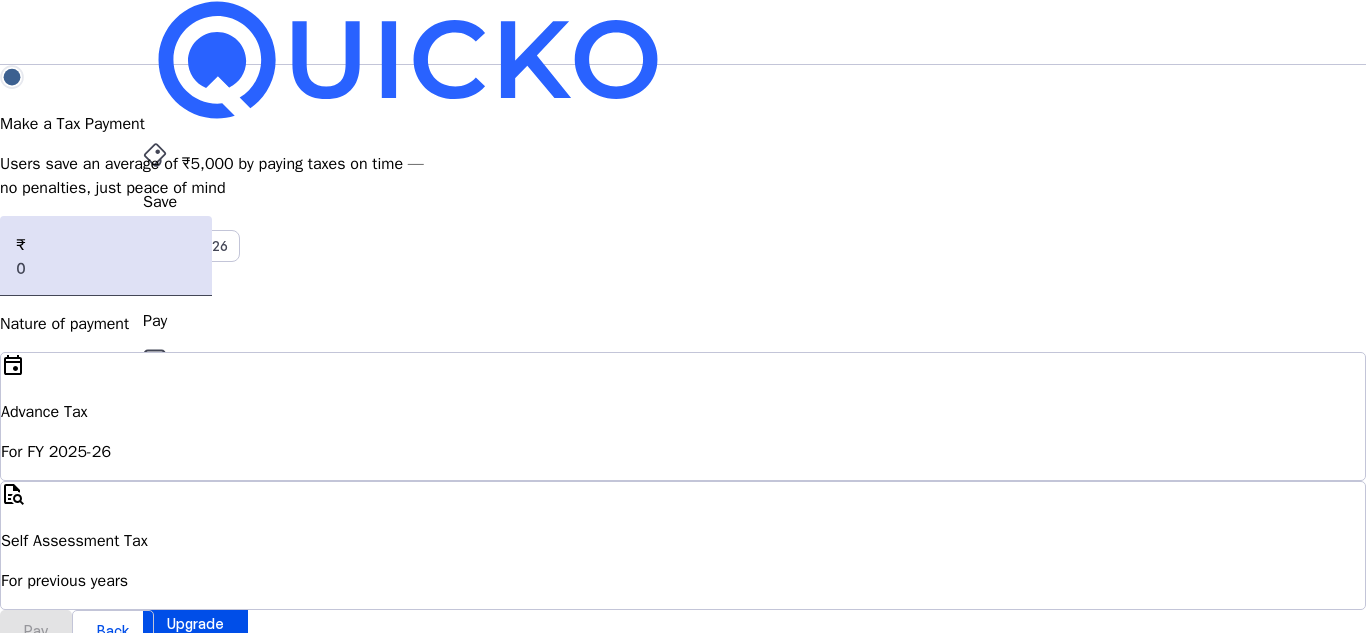 click on "Self Assessment Tax" at bounding box center (683, 412) 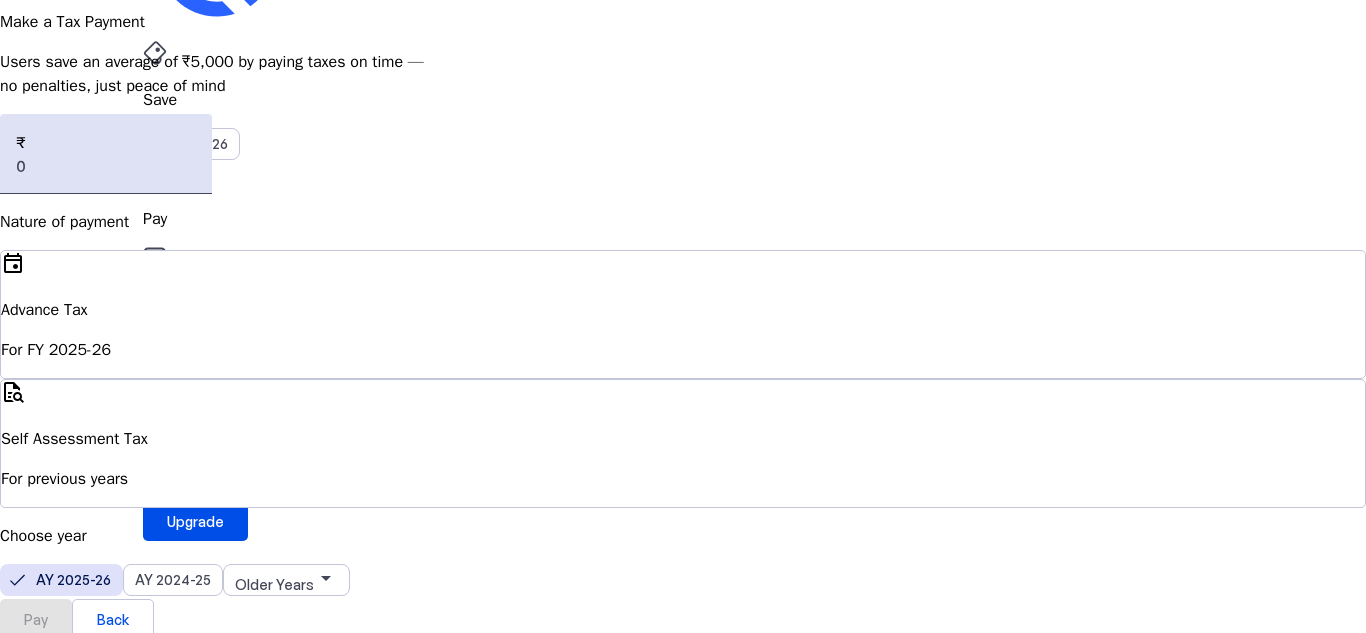 scroll, scrollTop: 103, scrollLeft: 0, axis: vertical 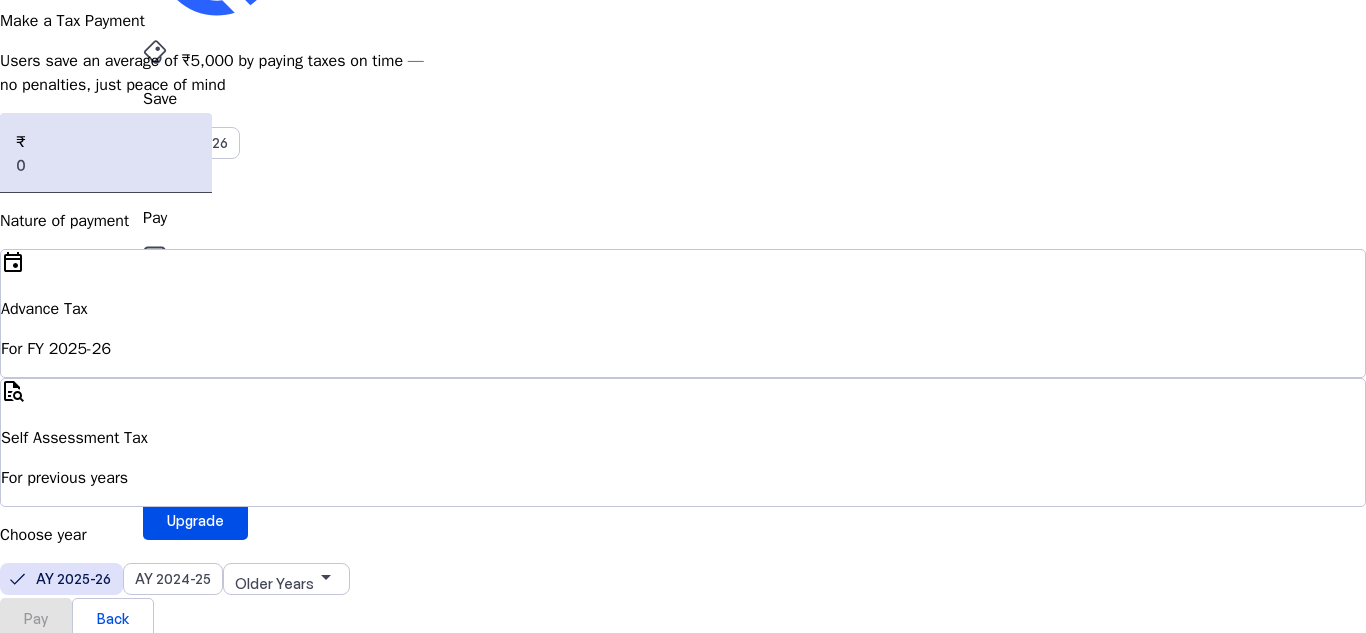 click on "Pay" at bounding box center (36, 617) 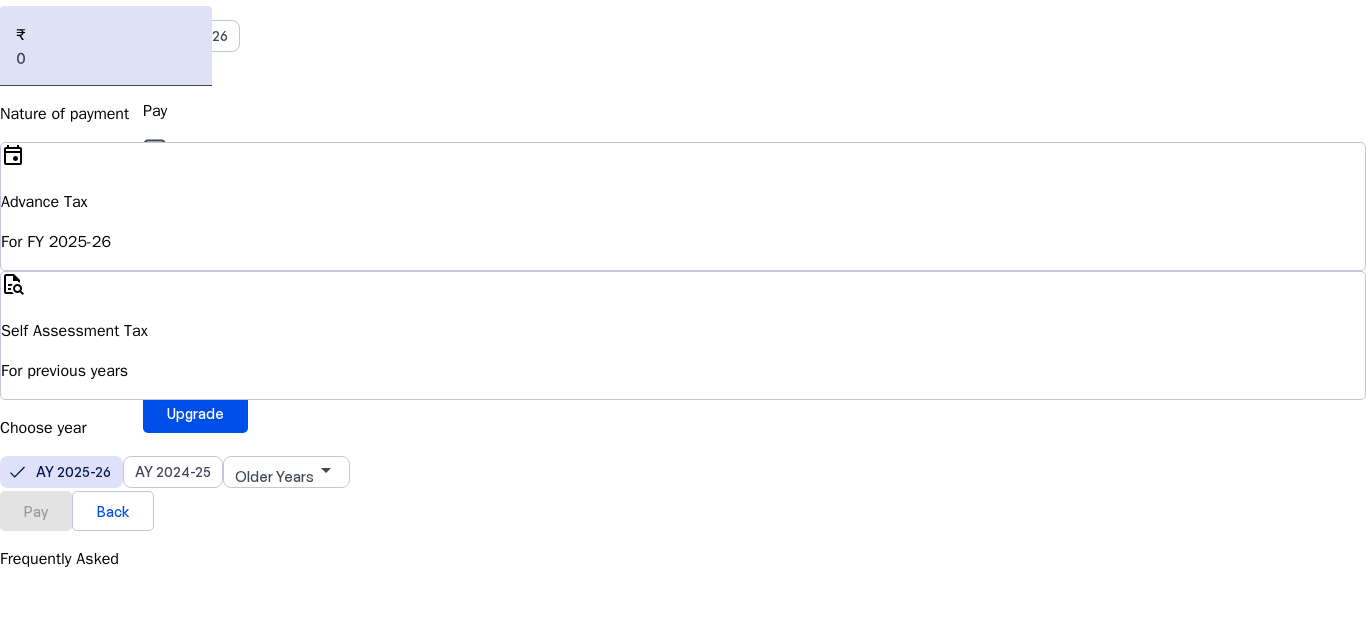 scroll, scrollTop: 25, scrollLeft: 0, axis: vertical 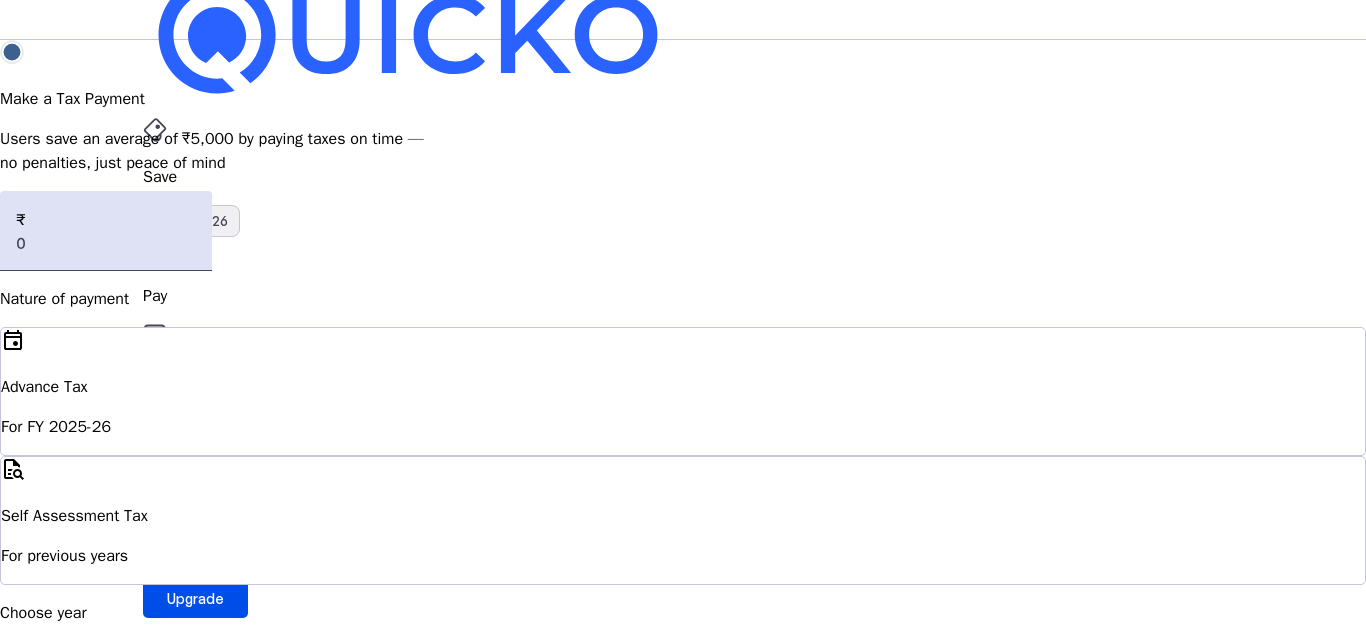 click on "FY 2025-26" at bounding box center [191, 221] 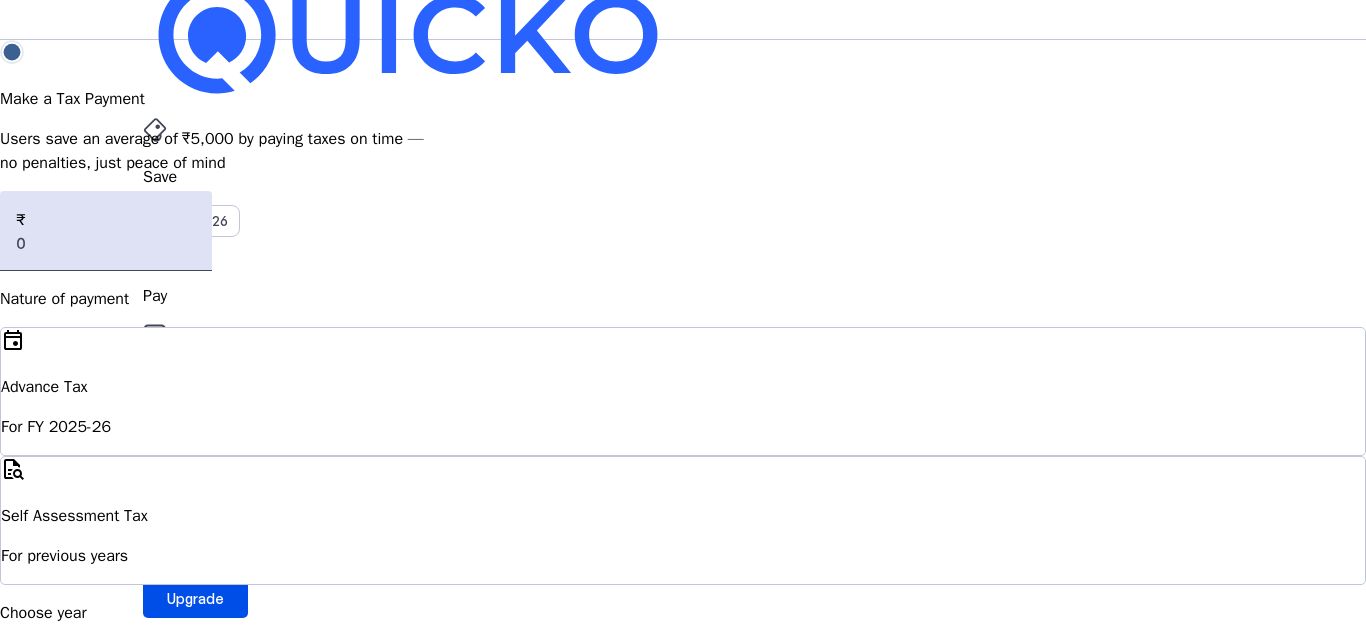 scroll, scrollTop: 0, scrollLeft: 0, axis: both 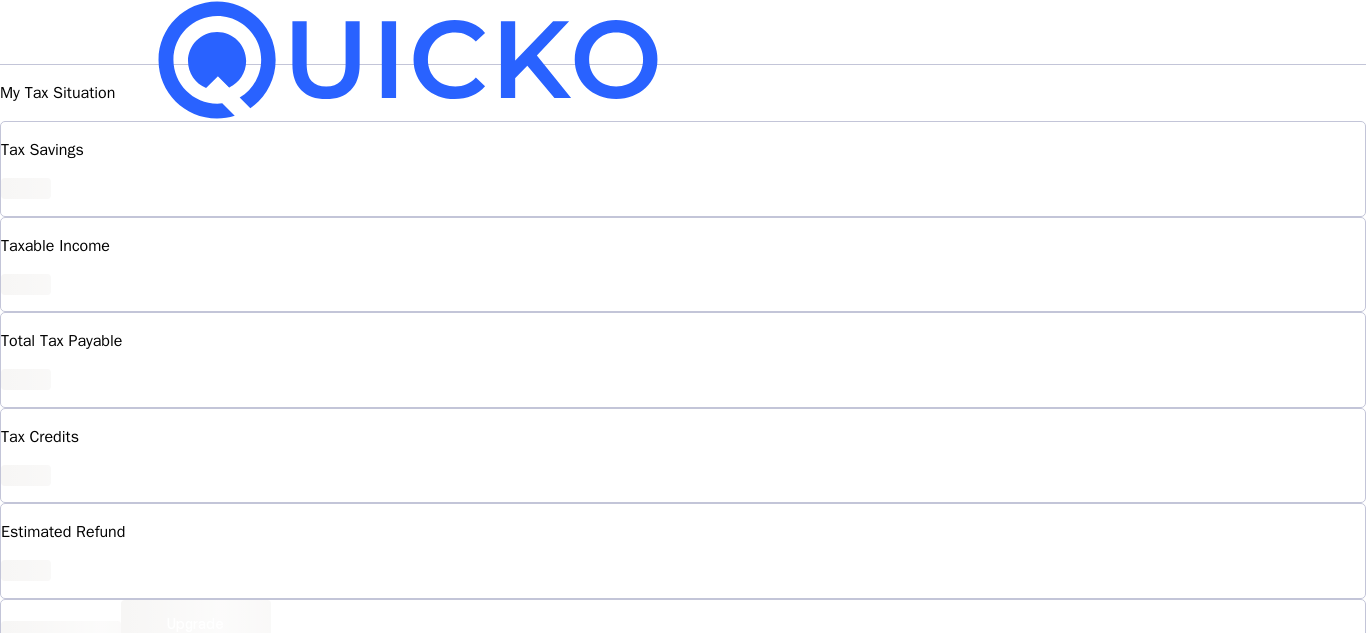 click on "Save FY [YEAR]  Pay   File AY [YEAR]  More  arrow_drop_down  AM   Upgrade" at bounding box center [683, 32] 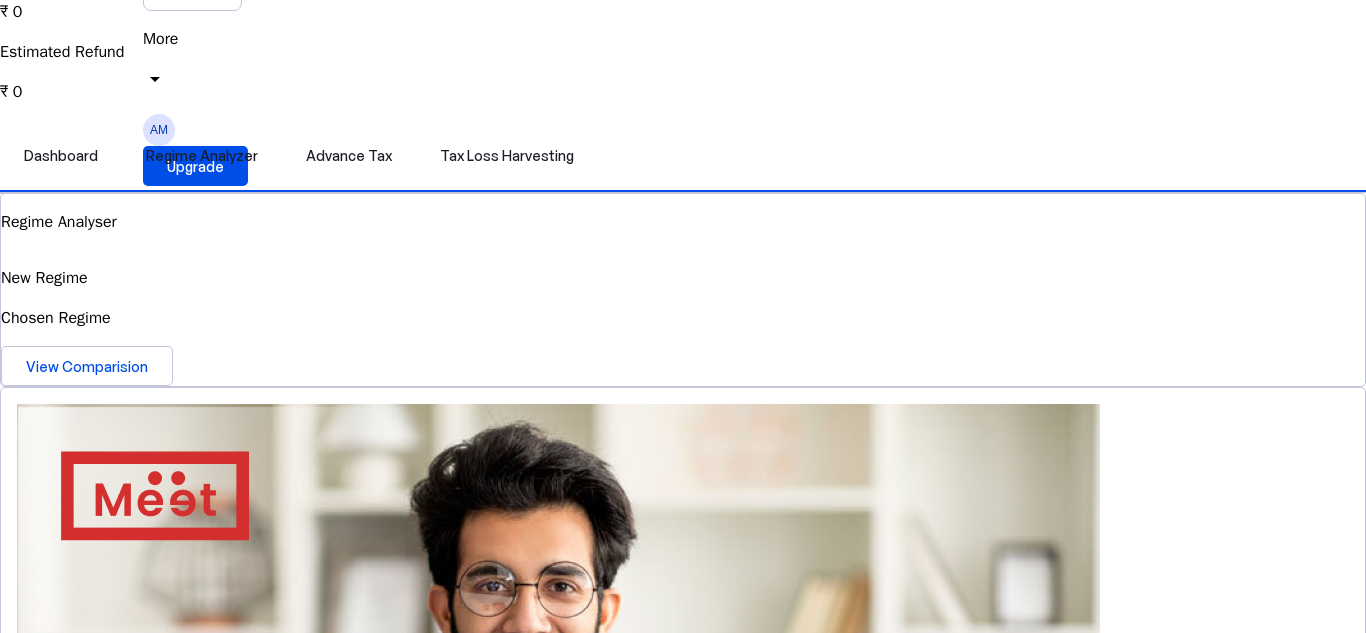 scroll, scrollTop: 458, scrollLeft: 0, axis: vertical 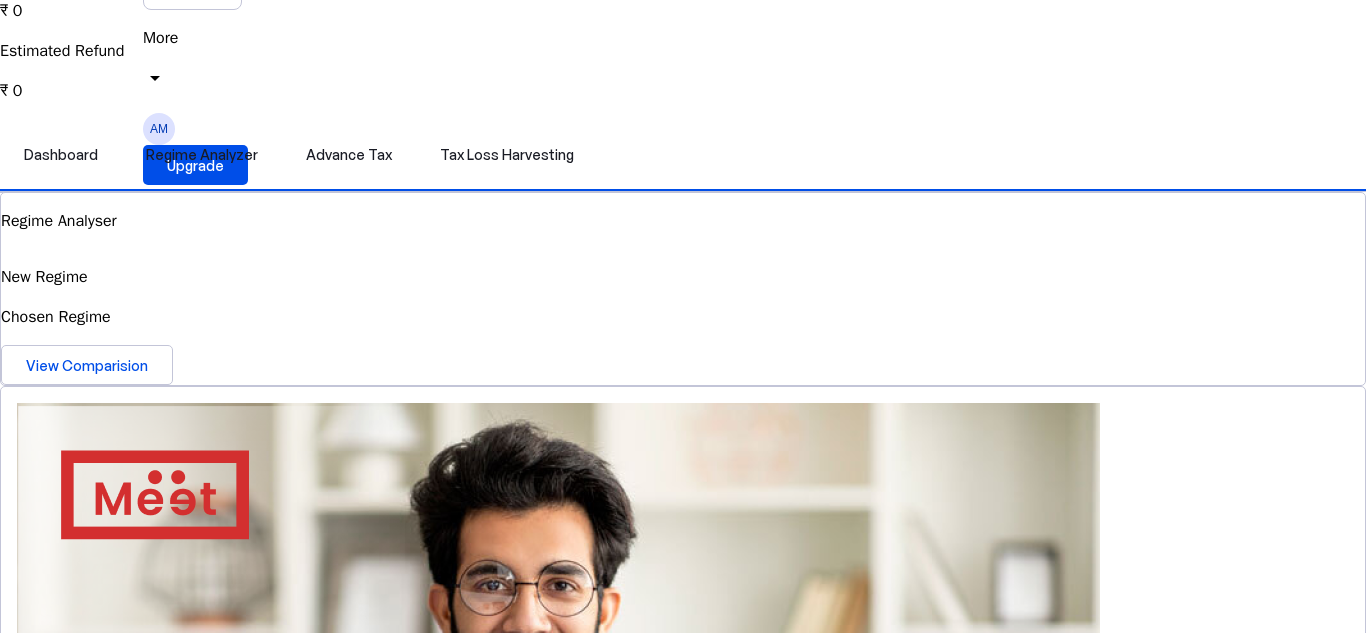 click on "View Simulator" at bounding box center (76, 2417) 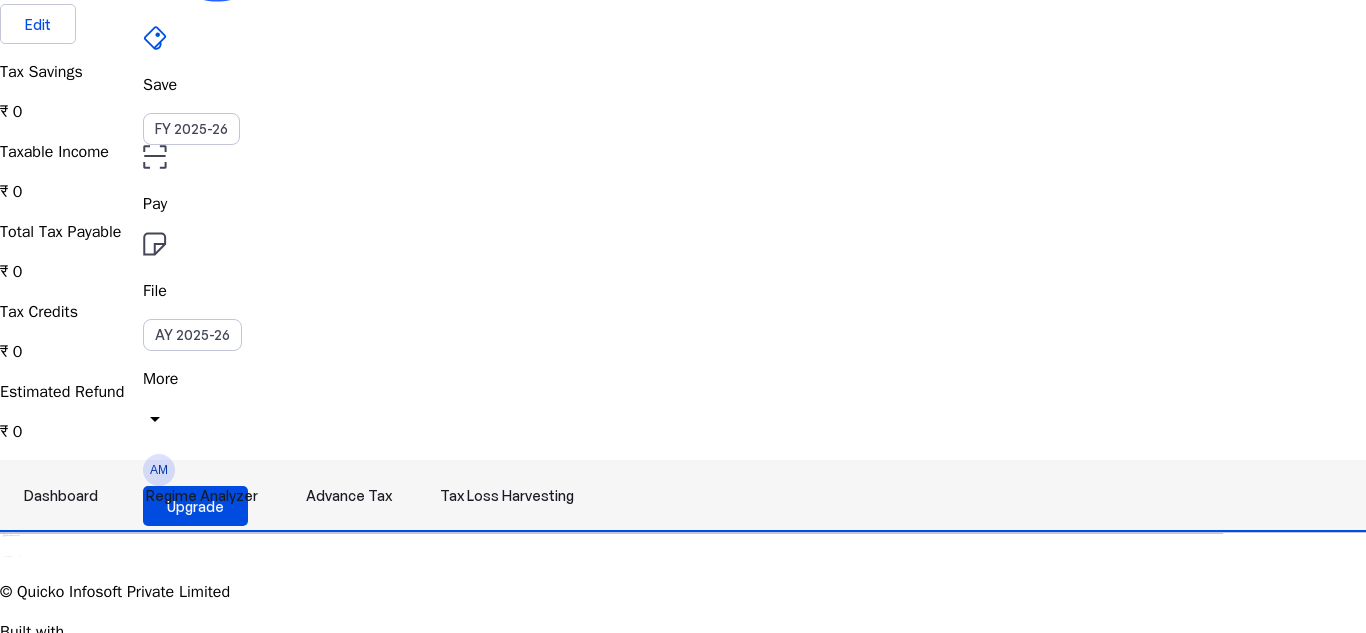 scroll, scrollTop: 0, scrollLeft: 0, axis: both 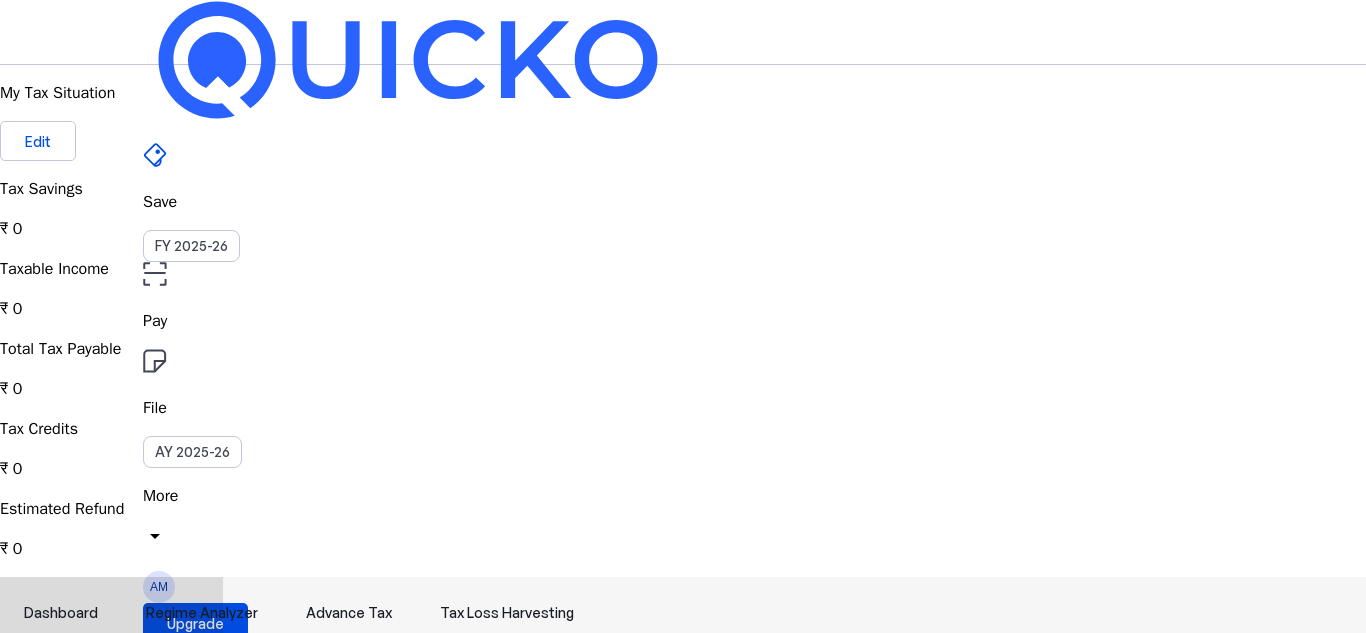 click on "Advance Tax" at bounding box center (349, 613) 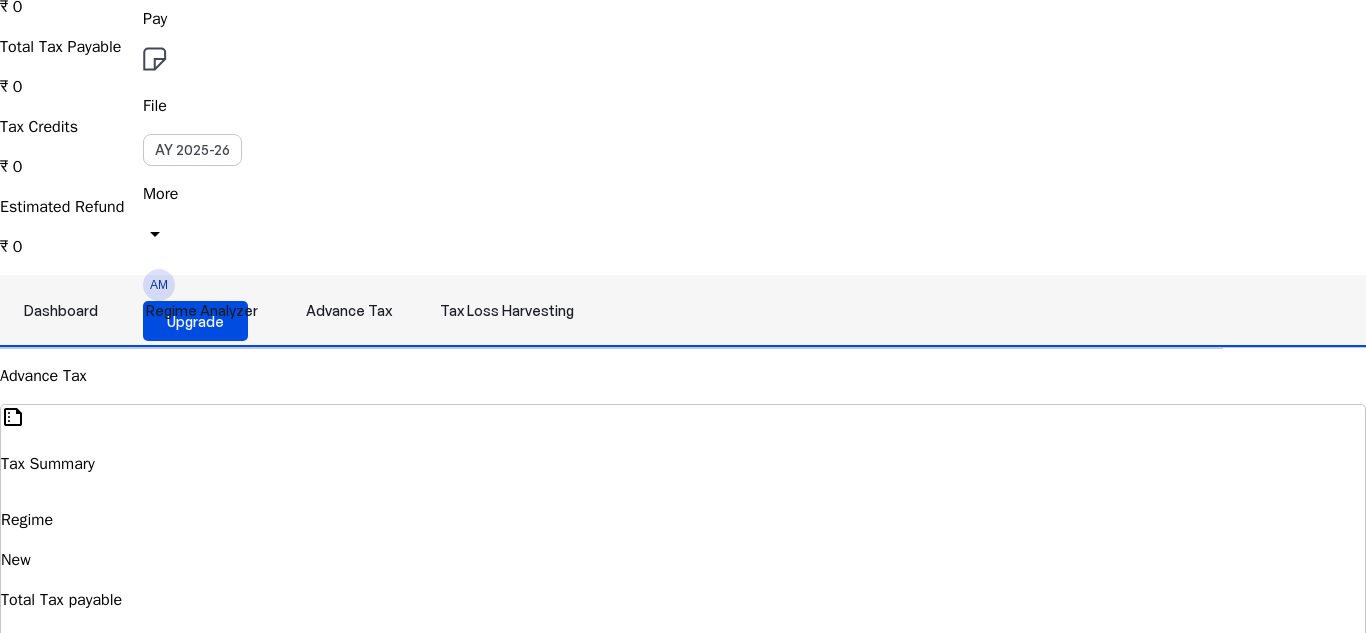 scroll, scrollTop: 0, scrollLeft: 0, axis: both 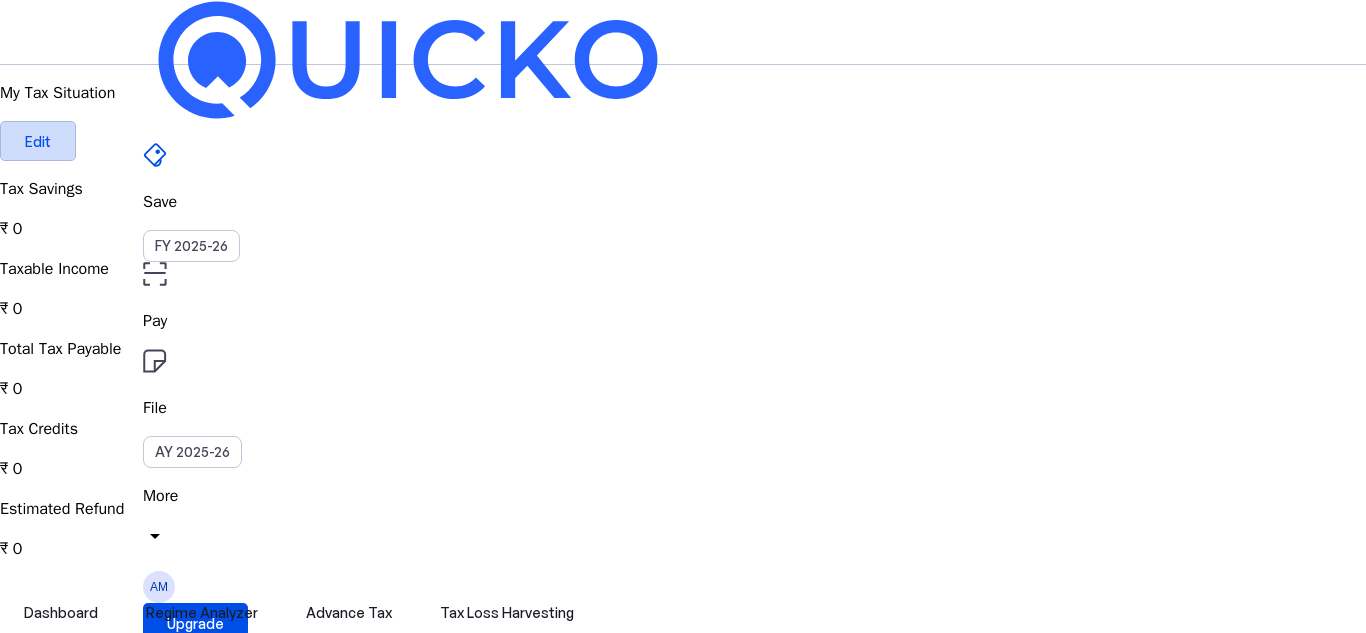 click at bounding box center [38, 141] 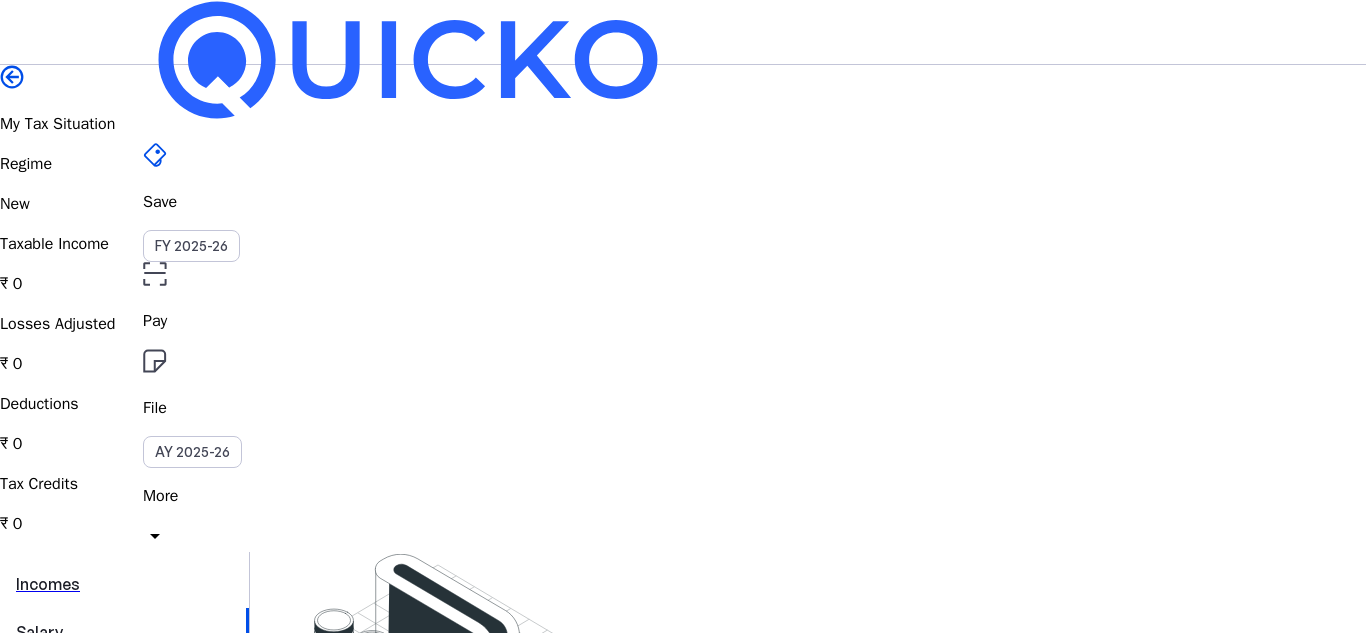 click on "More" at bounding box center (683, 496) 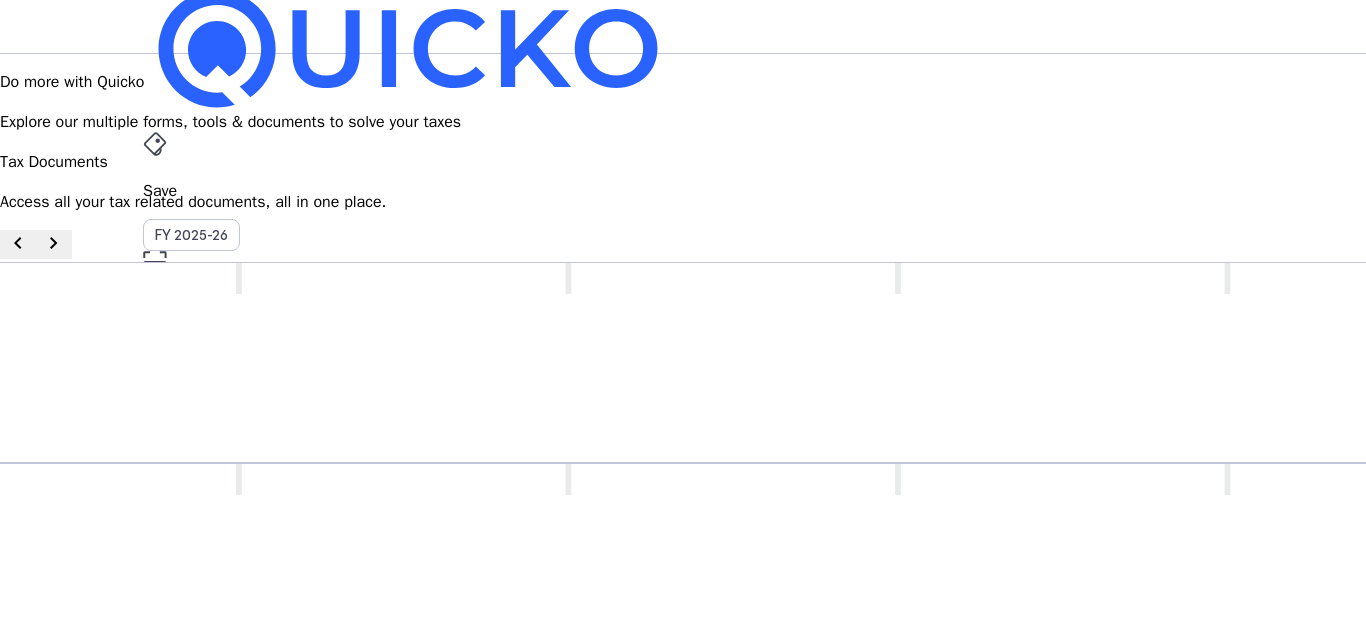 scroll, scrollTop: 0, scrollLeft: 0, axis: both 